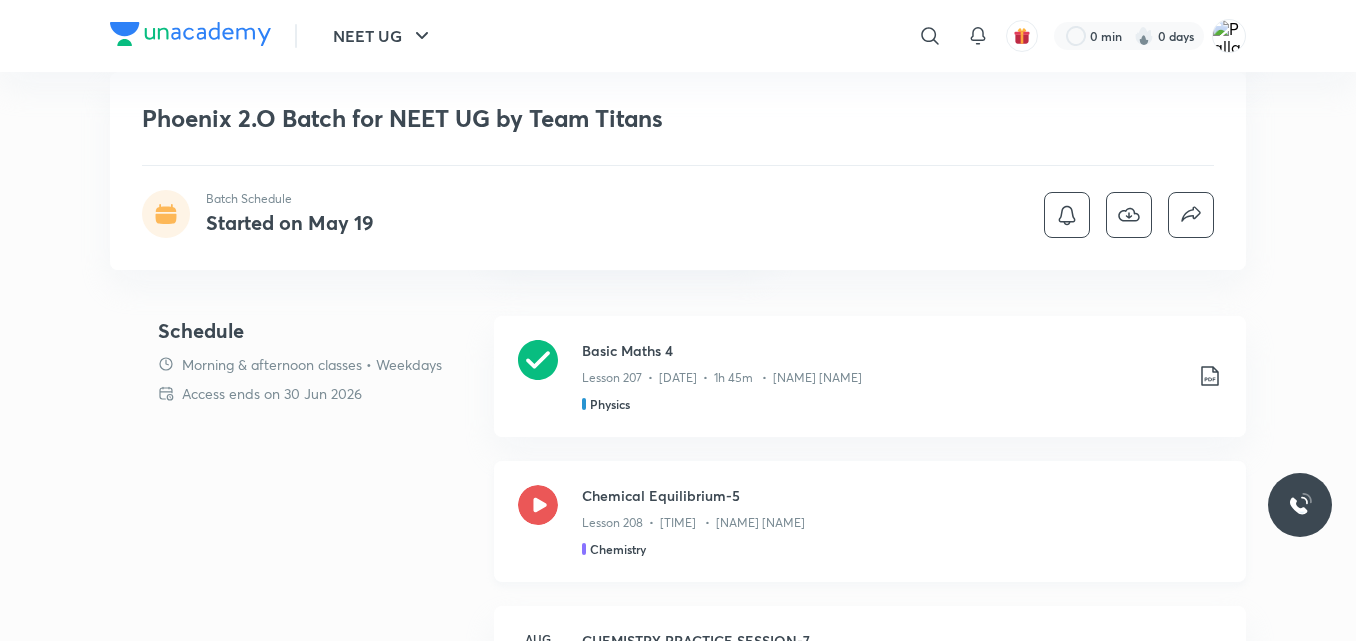 scroll, scrollTop: 760, scrollLeft: 0, axis: vertical 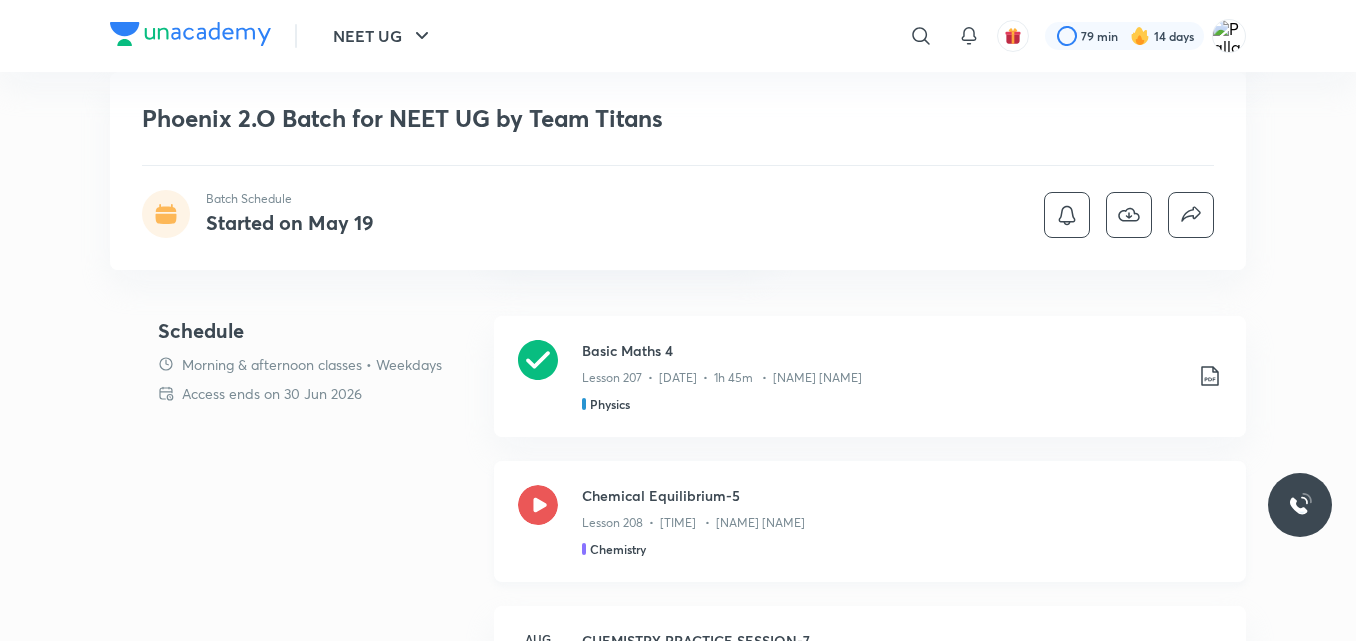 click 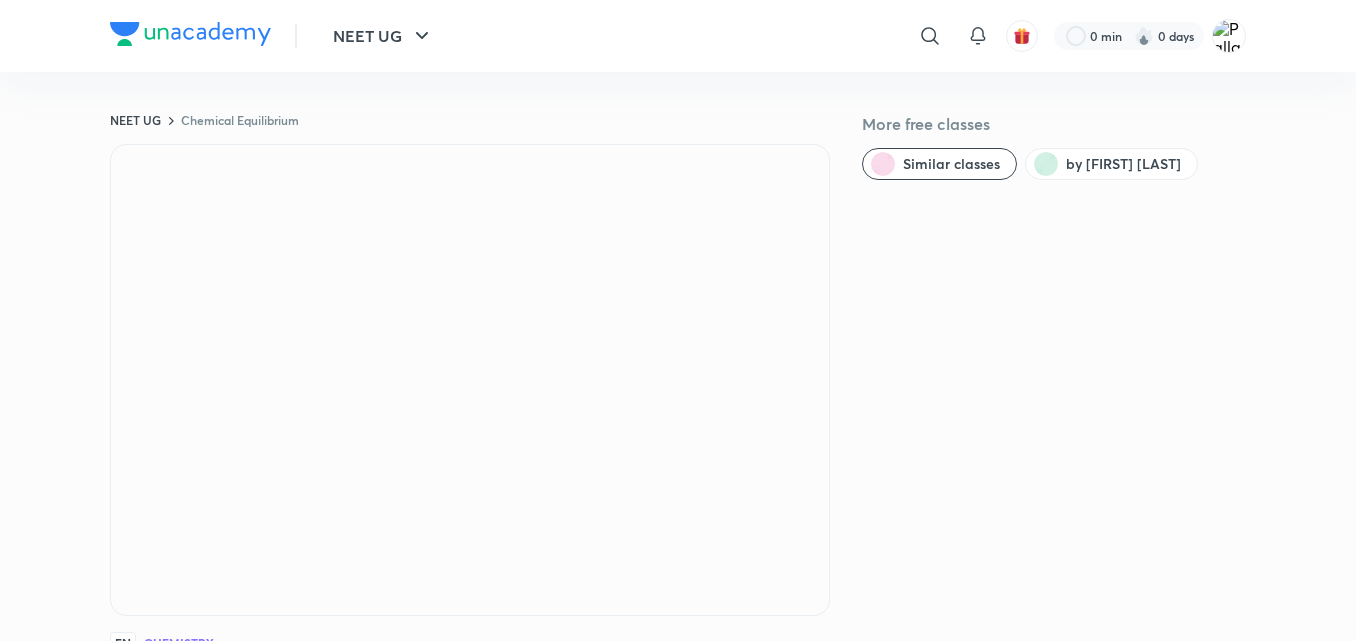 scroll, scrollTop: 0, scrollLeft: 0, axis: both 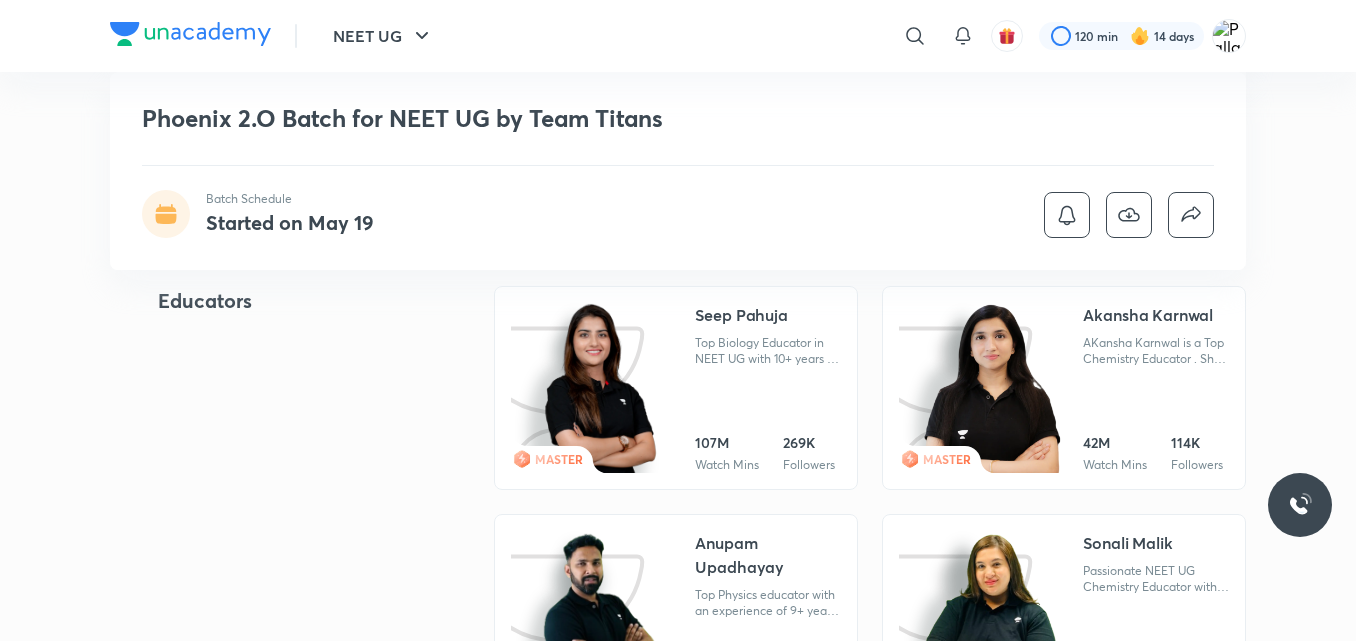 click at bounding box center [990, 389] 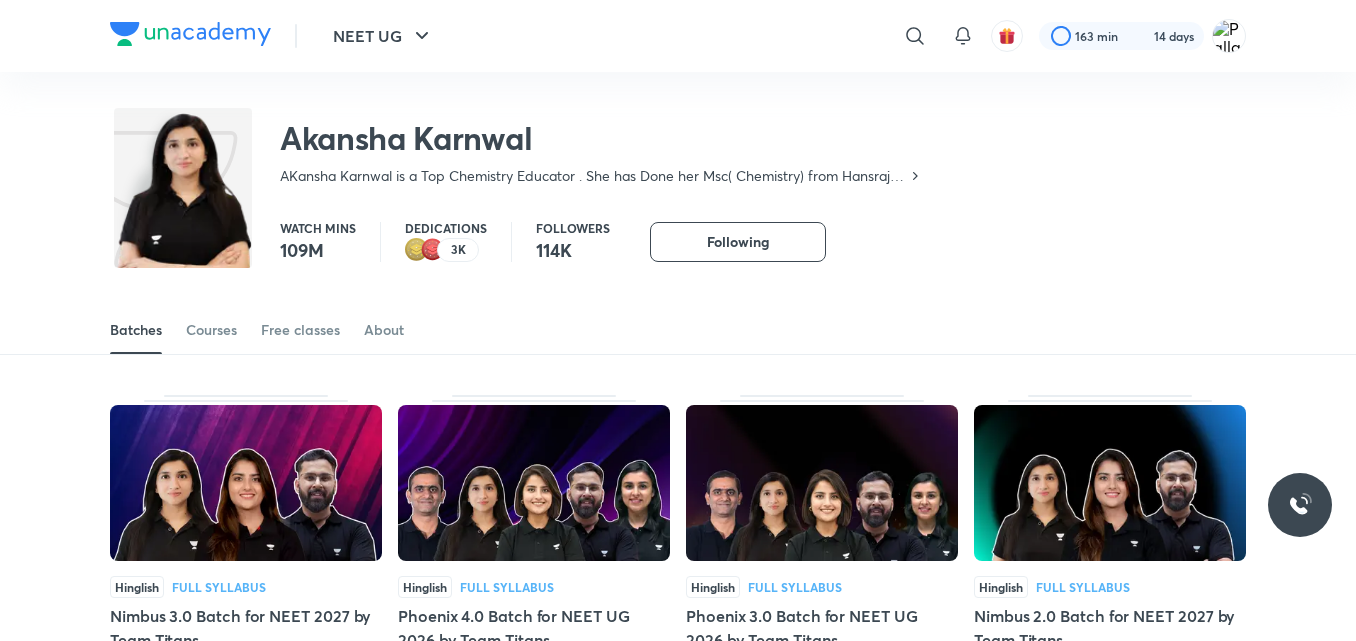 scroll, scrollTop: 0, scrollLeft: 0, axis: both 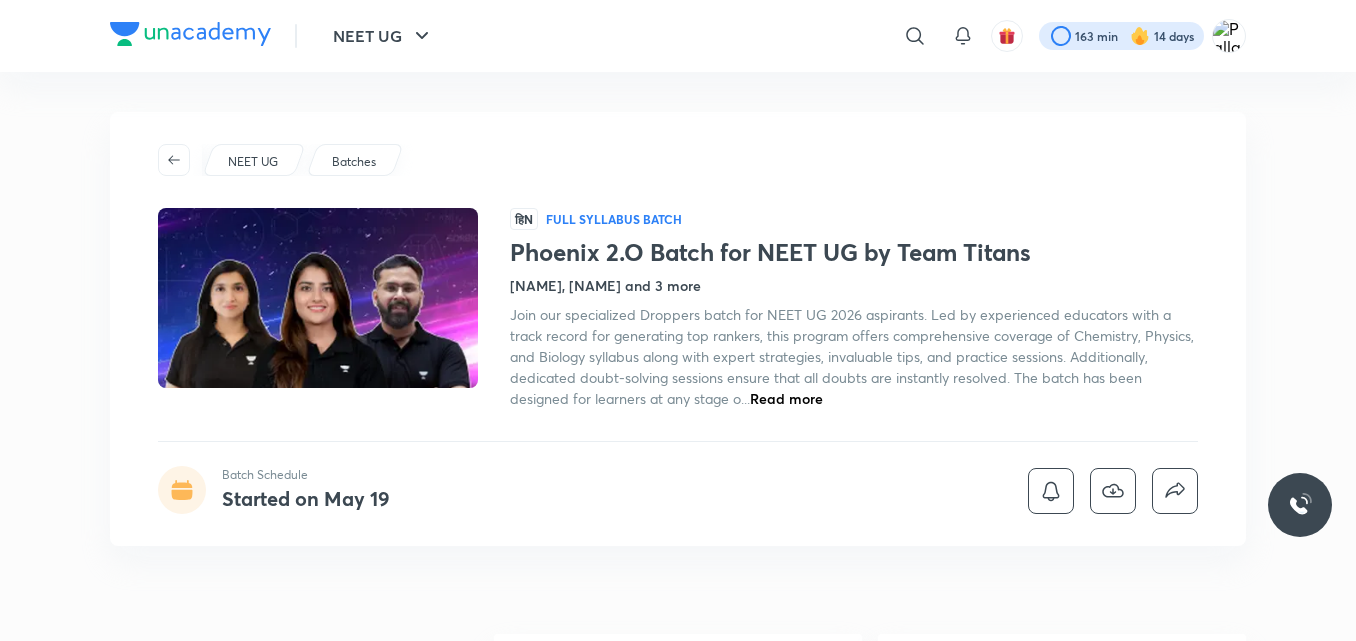 click at bounding box center (1121, 36) 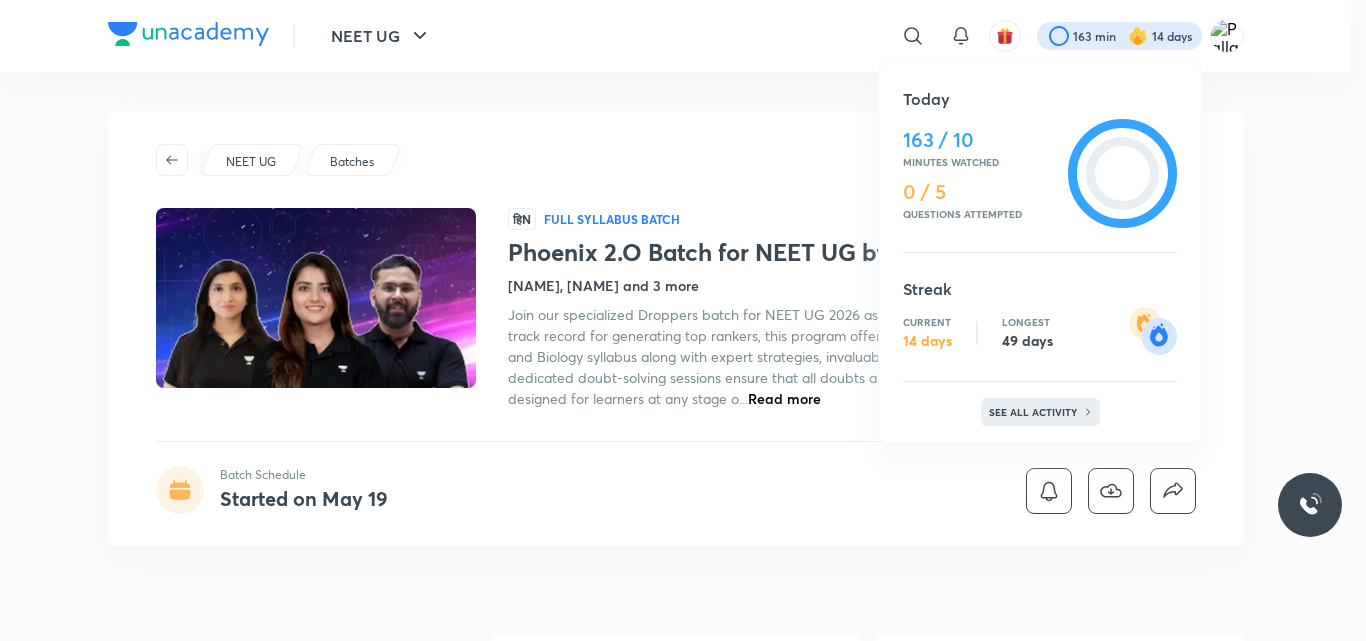 click on "See all activity" at bounding box center [1035, 412] 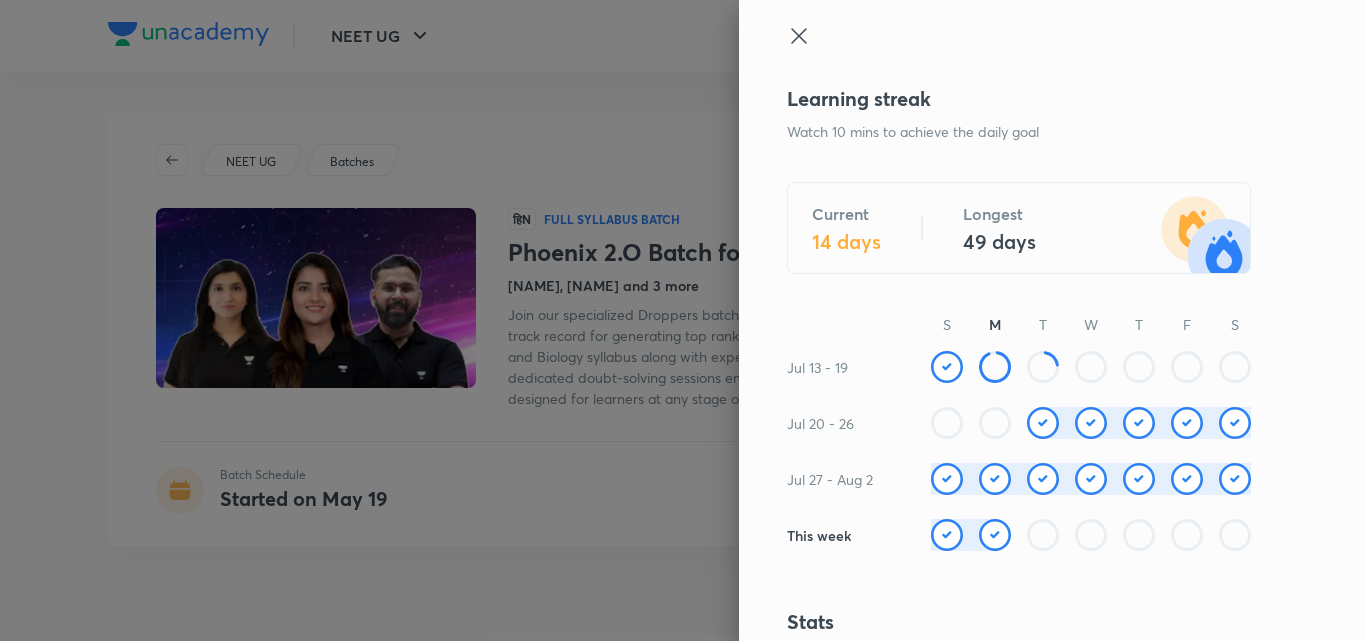 click on "Learning streak Watch 10 mins to achieve the daily goal Current 14 days Longest 49 days S M T W T F S Jul 13 - 19 Jul 20 - 26 Jul 27 - Aug 2 This week Stats Total watch minutes 12,648 mins Lessons completed 133 Tests completed 12 Polls answered Questions attempted 262 Leaderboard NEET UG Today Sreetama Roy 1.1K mins  •  0 days streak Aparna Shukla 836 mins  •  15 days streak Priti Singh 573 mins  •  15 days streak #1459 You + See full leaderboard Knowledge hats" at bounding box center (1052, 320) 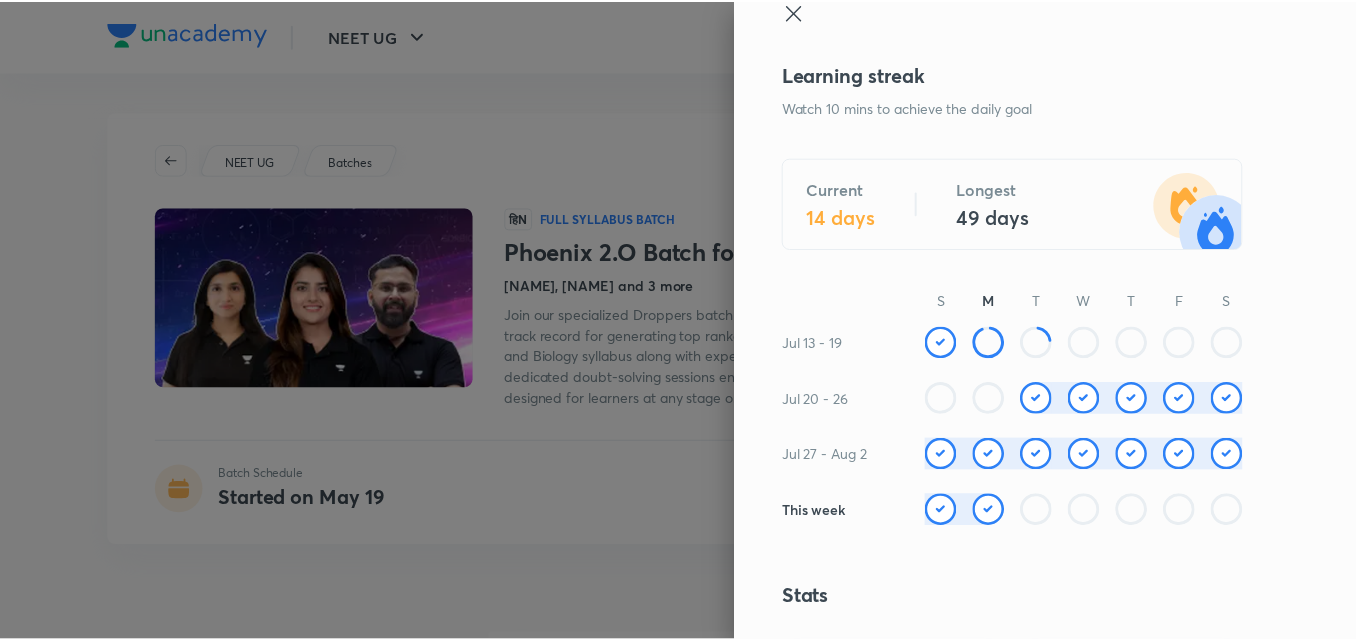 scroll, scrollTop: 0, scrollLeft: 0, axis: both 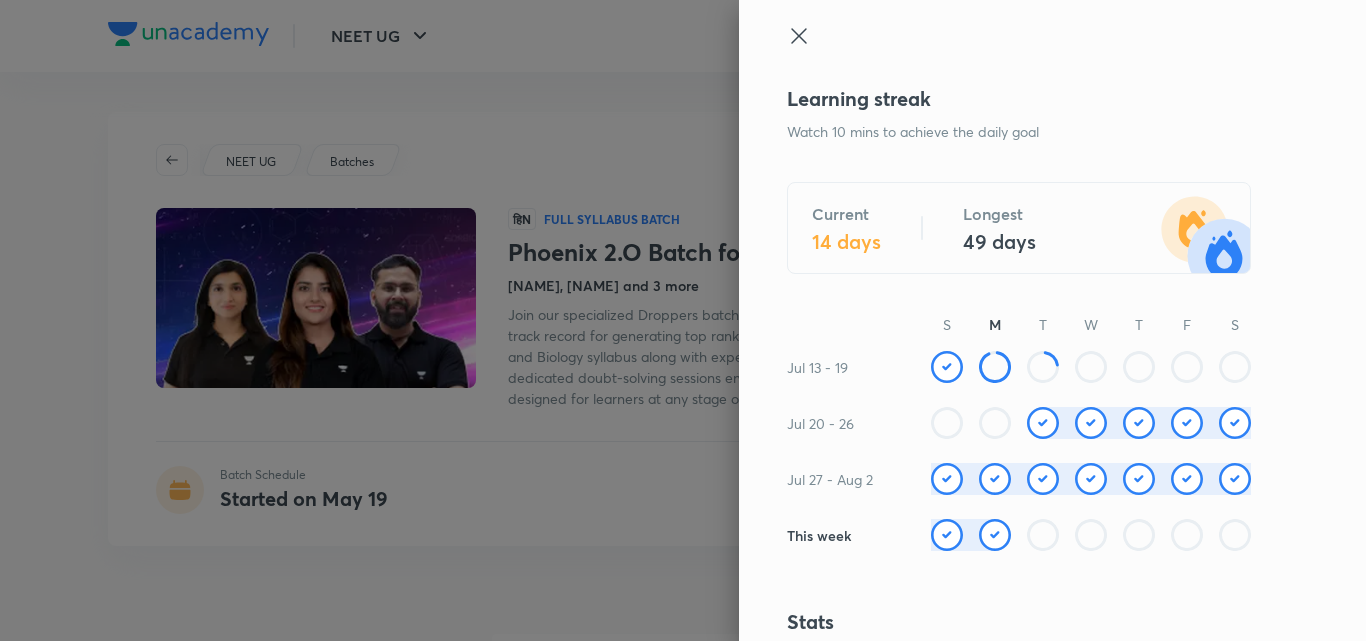 click at bounding box center (683, 320) 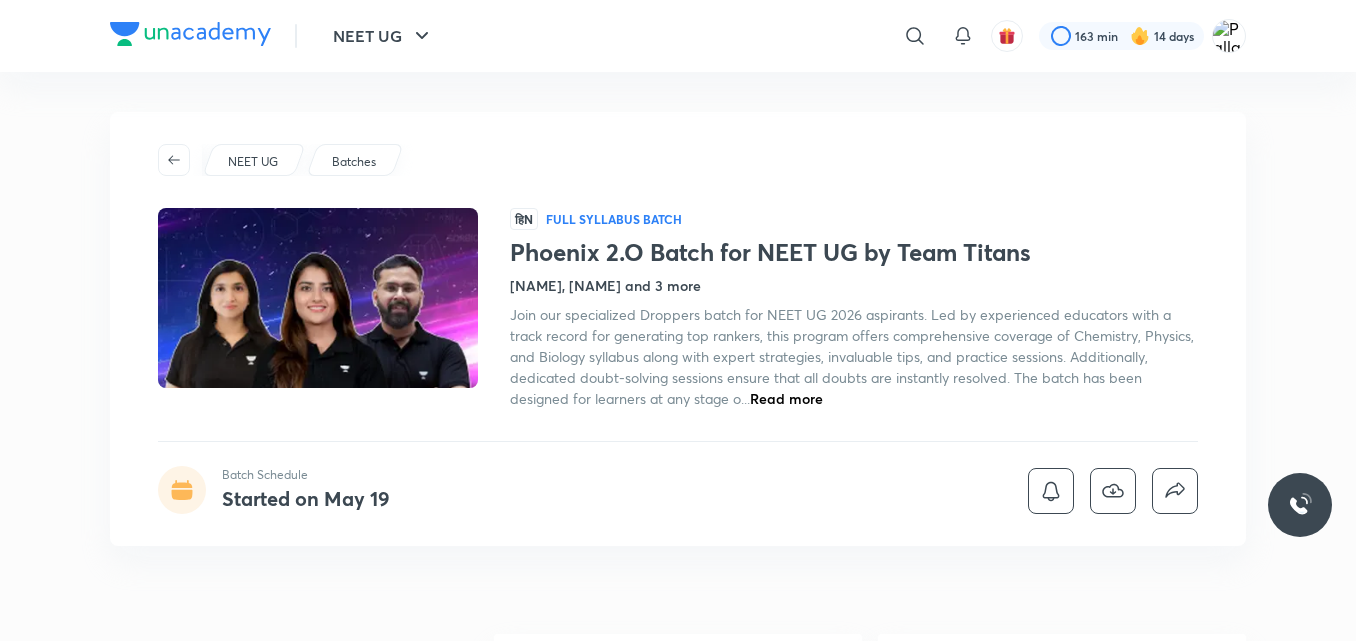 click on "​" at bounding box center [751, 36] 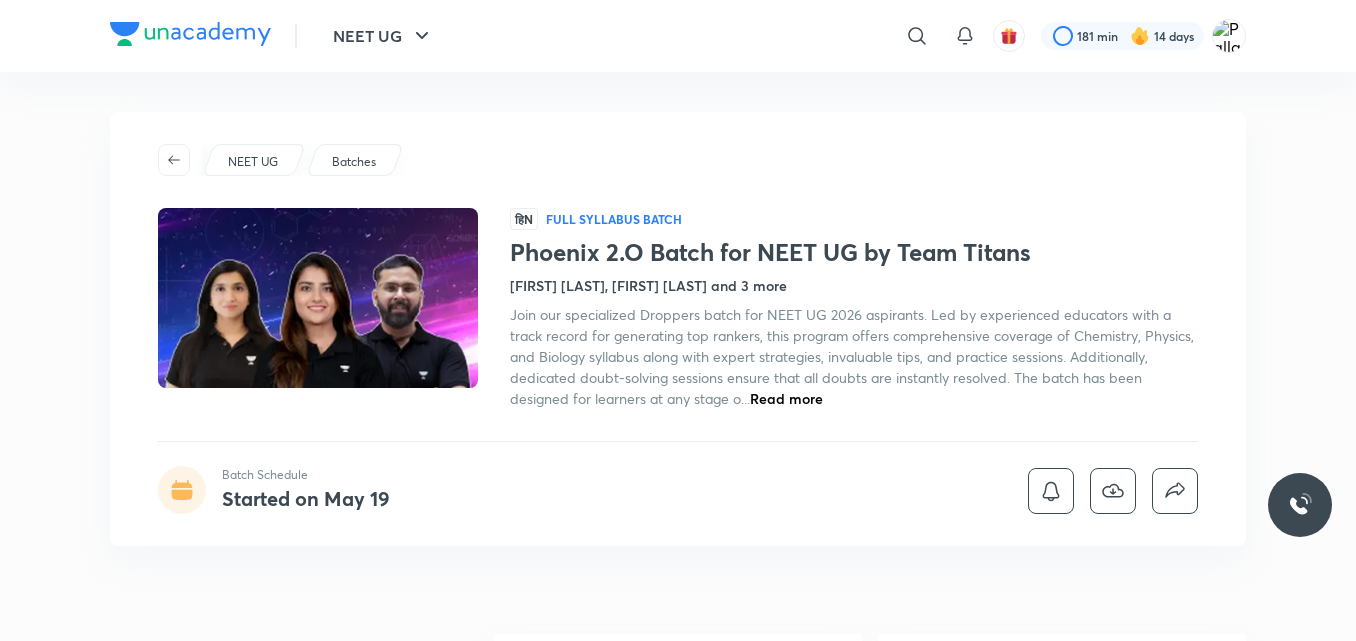 scroll, scrollTop: 0, scrollLeft: 0, axis: both 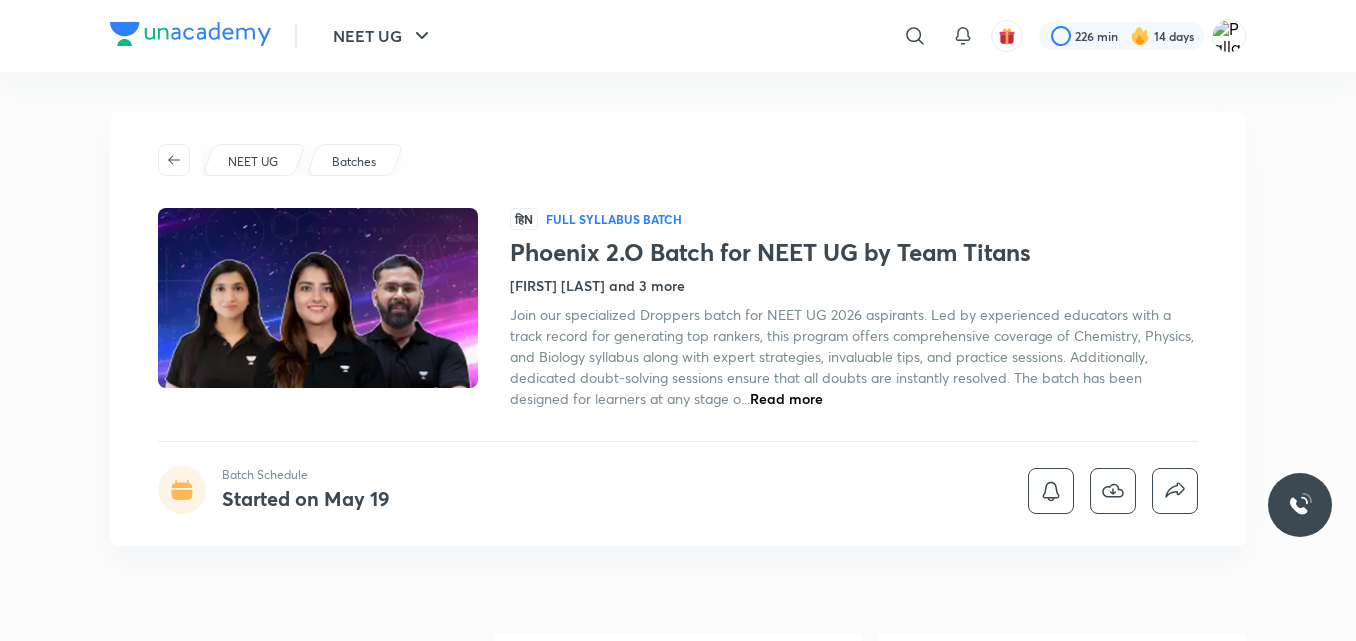 click on "NEET UG ​ 226 min 14 days Phoenix 2.O Batch for NEET UG by Team Titans Batch Schedule Started on May 19 NEET UG Batches हिN Full Syllabus Batch Phoenix 2.O Batch for NEET UG by Team Titans  Seep Pahuja, Akansha Karnwal and 3 more Join our specialized Droppers batch for NEET UG 2026 aspirants. Led by experienced educators with a track record for generating top rankers, this program offers comprehensive coverage of Chemistry, Physics, and Biology syllabus along with expert strategies, invaluable tips, and practice sessions. Additionally, dedicated doubt-solving sessions ensure that all doubts are instantly resolved. The batch has been designed for learners at any stage o...  Read more Batch Schedule Started on May 19 About All the learning material you get when you join this batch Download brochure Live classes 600 Mock tests 20 Language of teaching Hinglish Access ends on 30 Jun 2026 Test Series Phoenix 2.O Batch for NEET UG by Team Titans Test 4 • Aug 10, 2:01 PM Schedule Access ends on 30 Jun 2026 4" at bounding box center (678, 2224) 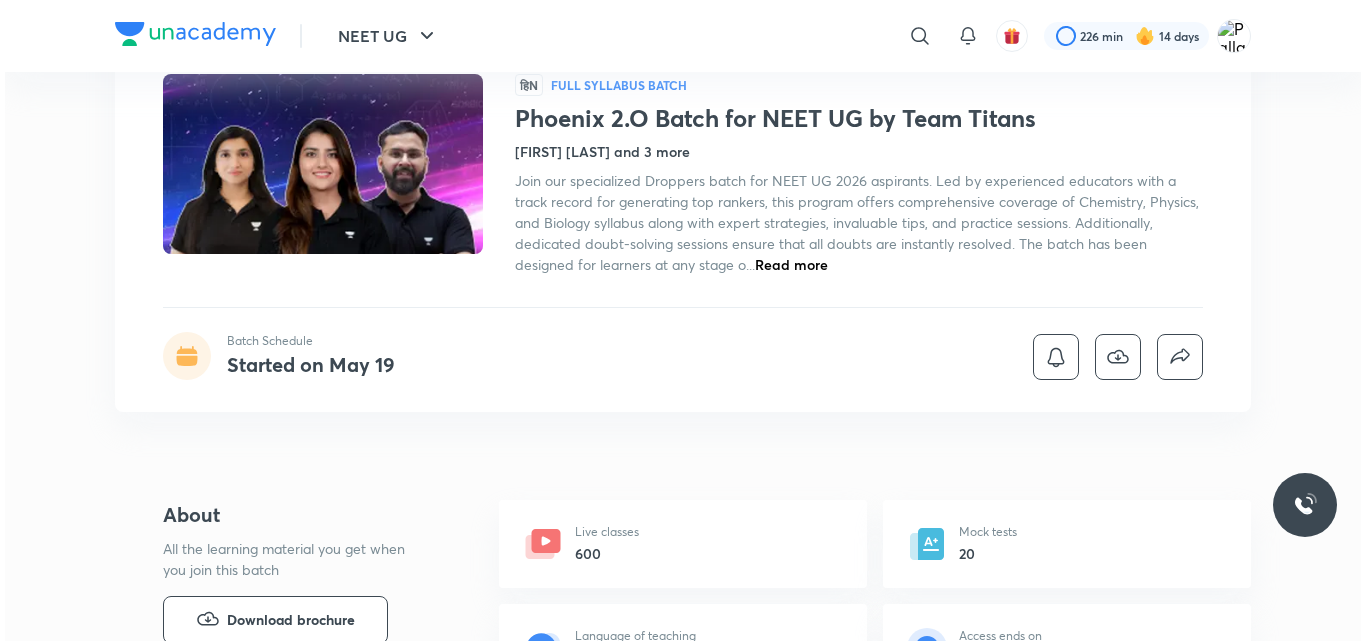 scroll, scrollTop: 0, scrollLeft: 0, axis: both 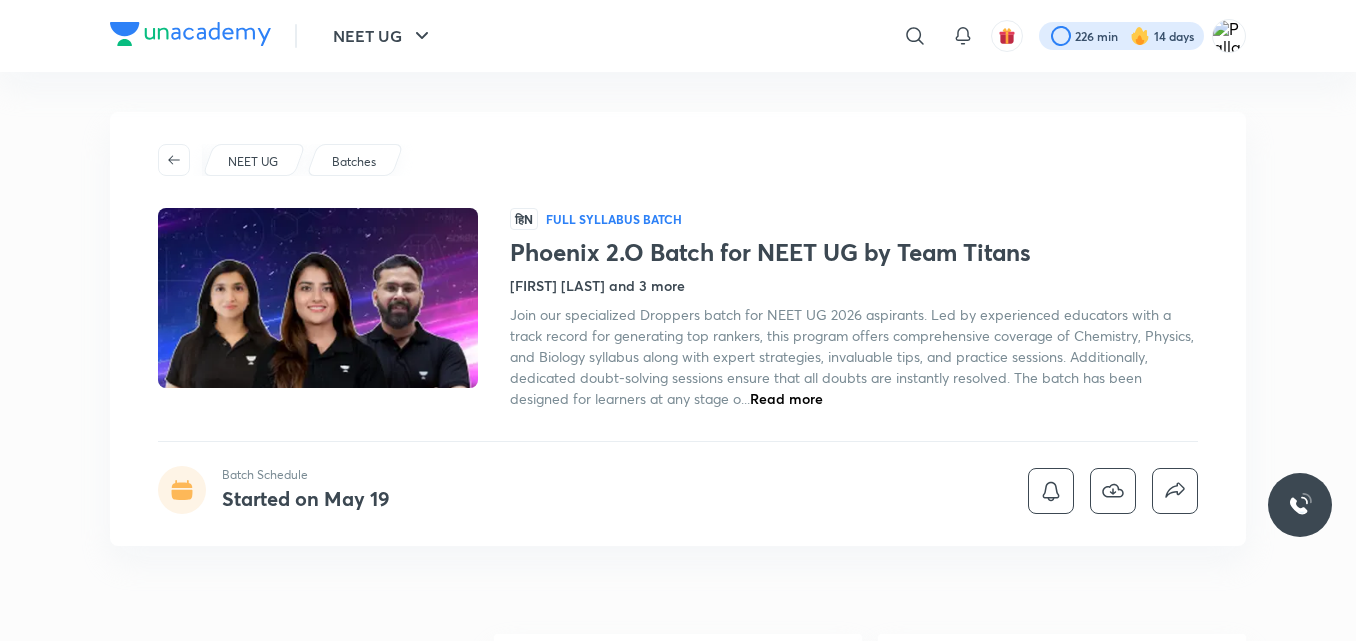 click at bounding box center (1121, 36) 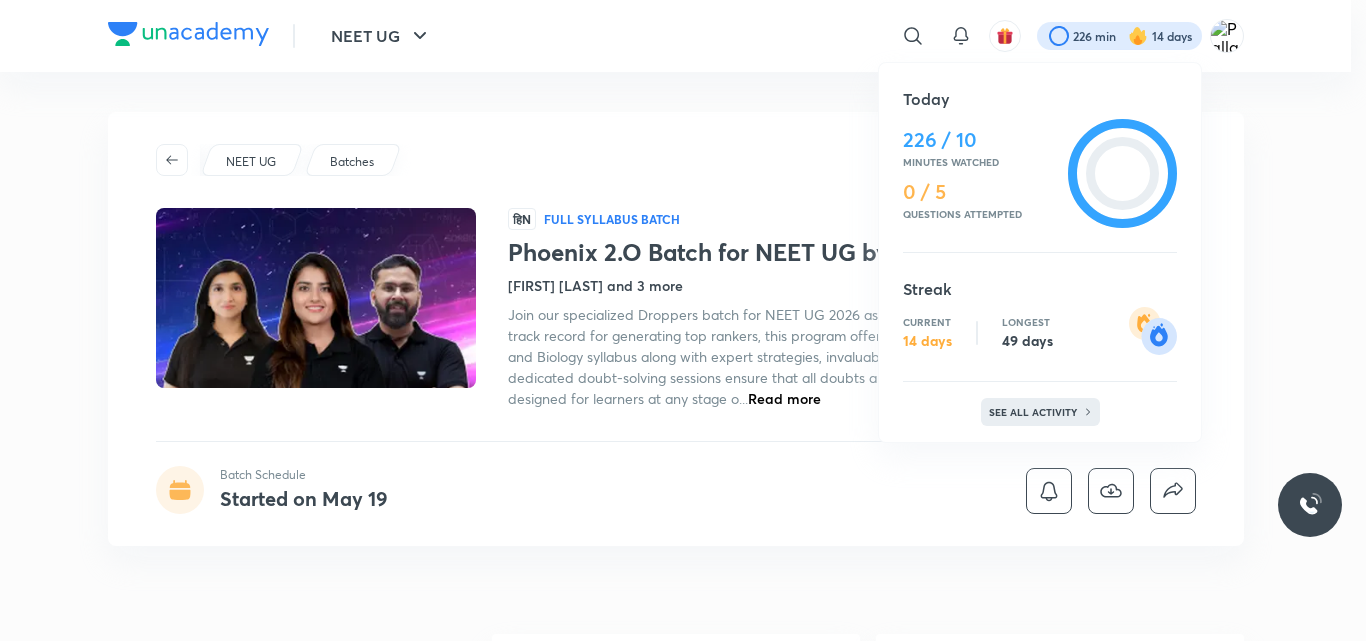 click on "See all activity" at bounding box center (1035, 412) 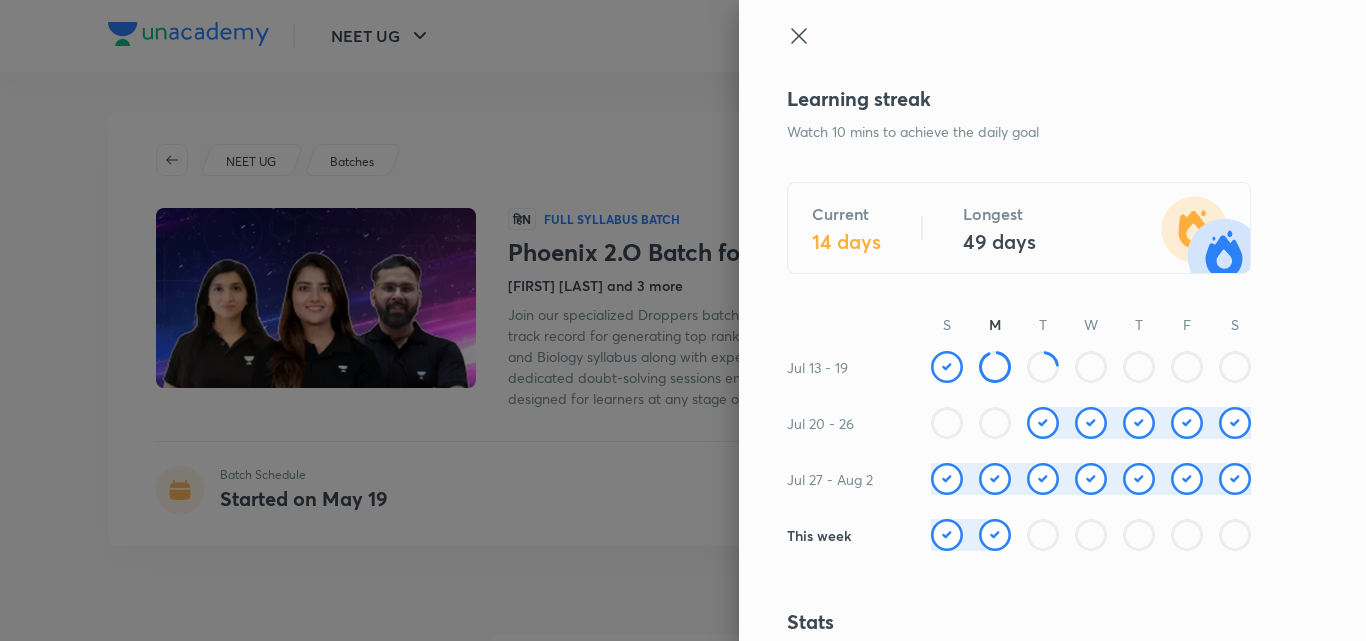 click on "Watch 10 mins to achieve the daily goal" at bounding box center (1019, 132) 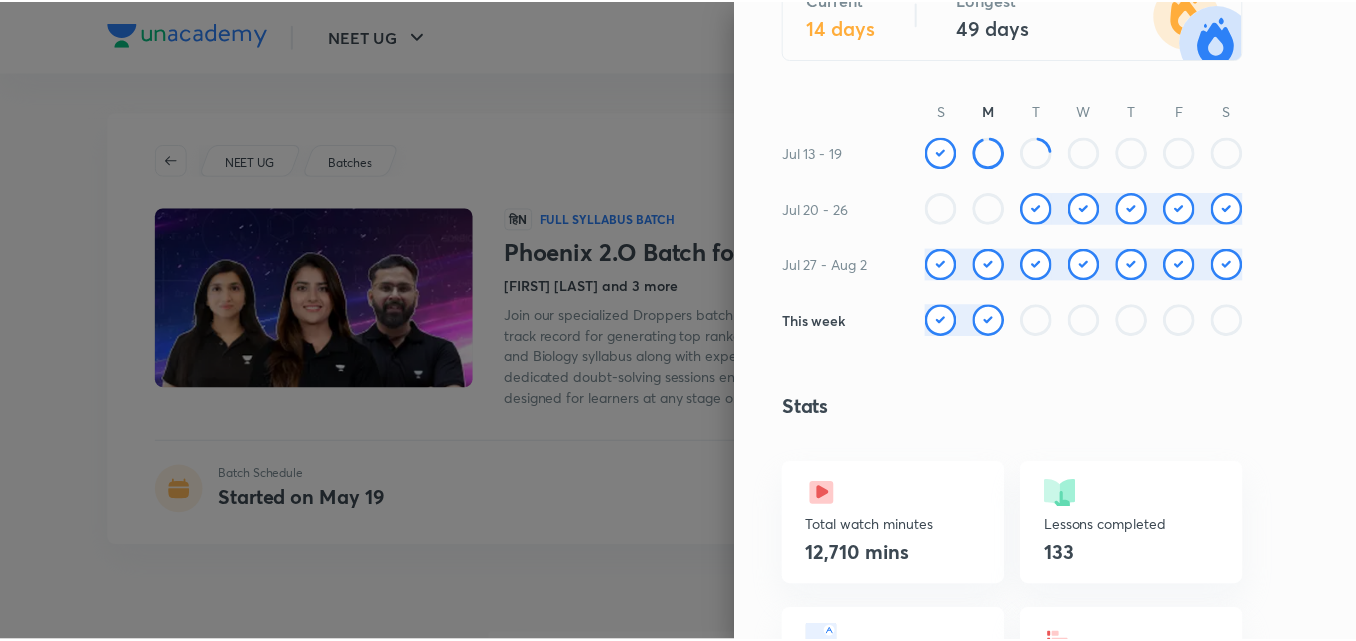 scroll, scrollTop: 0, scrollLeft: 0, axis: both 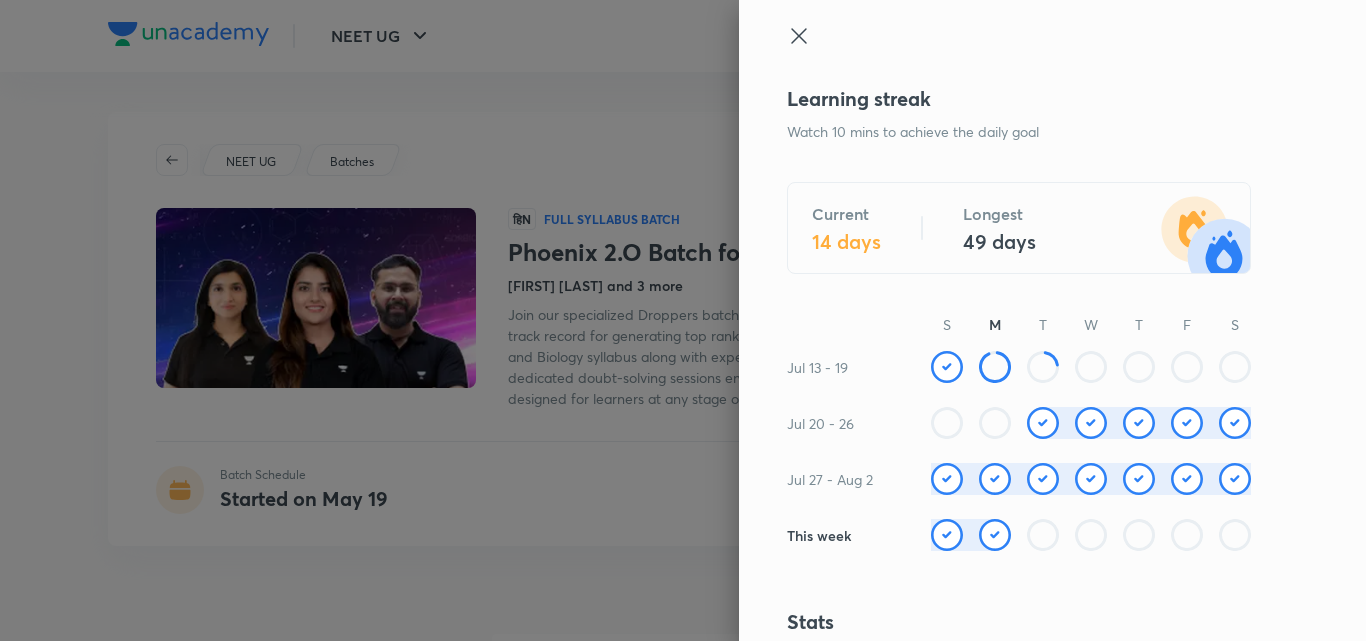 click at bounding box center [683, 320] 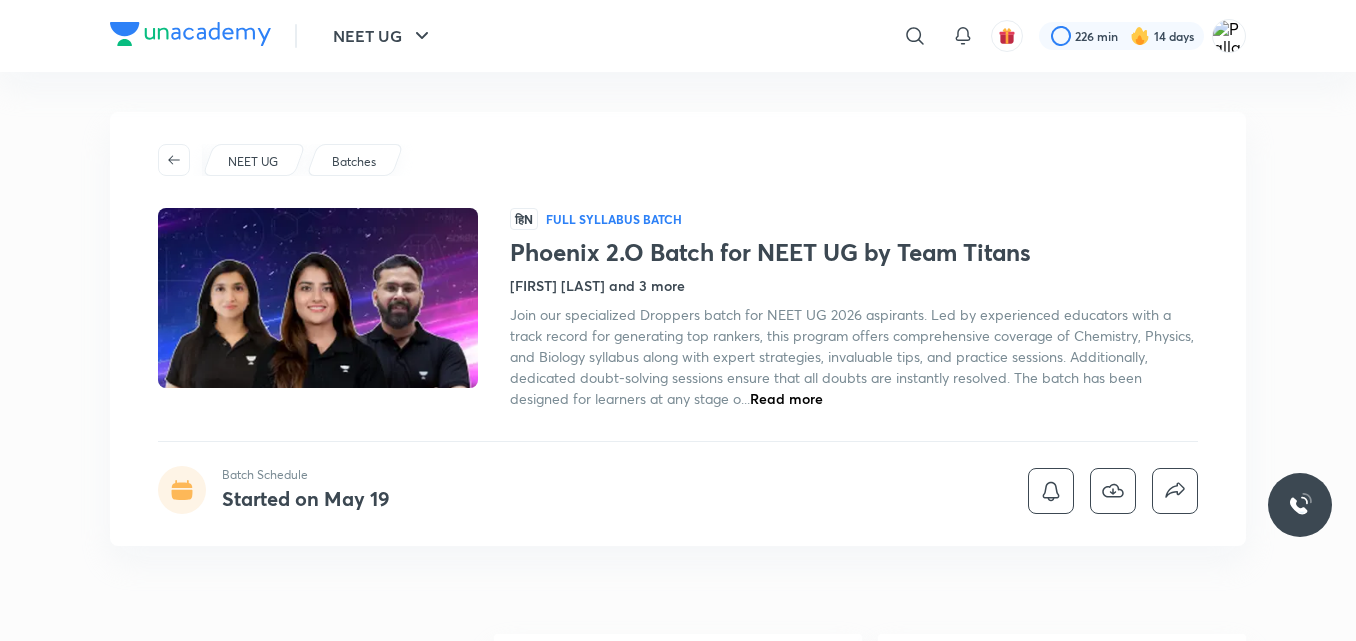 click on "NEET UG ​ 226 min 14 days Phoenix 2.O Batch for NEET UG by Team Titans Batch Schedule Started on May 19 NEET UG Batches हिN Full Syllabus Batch Phoenix 2.O Batch for NEET UG by Team Titans  Seep Pahuja, Akansha Karnwal and 3 more Join our specialized Droppers batch for NEET UG 2026 aspirants. Led by experienced educators with a track record for generating top rankers, this program offers comprehensive coverage of Chemistry, Physics, and Biology syllabus along with expert strategies, invaluable tips, and practice sessions. Additionally, dedicated doubt-solving sessions ensure that all doubts are instantly resolved. The batch has been designed for learners at any stage o...  Read more Batch Schedule Started on May 19 About All the learning material you get when you join this batch Download brochure Live classes 600 Mock tests 20 Language of teaching Hinglish Access ends on 30 Jun 2026 Test Series Phoenix 2.O Batch for NEET UG by Team Titans Test 4 • Aug 10, 2:01 PM Schedule Access ends on 30 Jun 2026 4" at bounding box center (678, 2224) 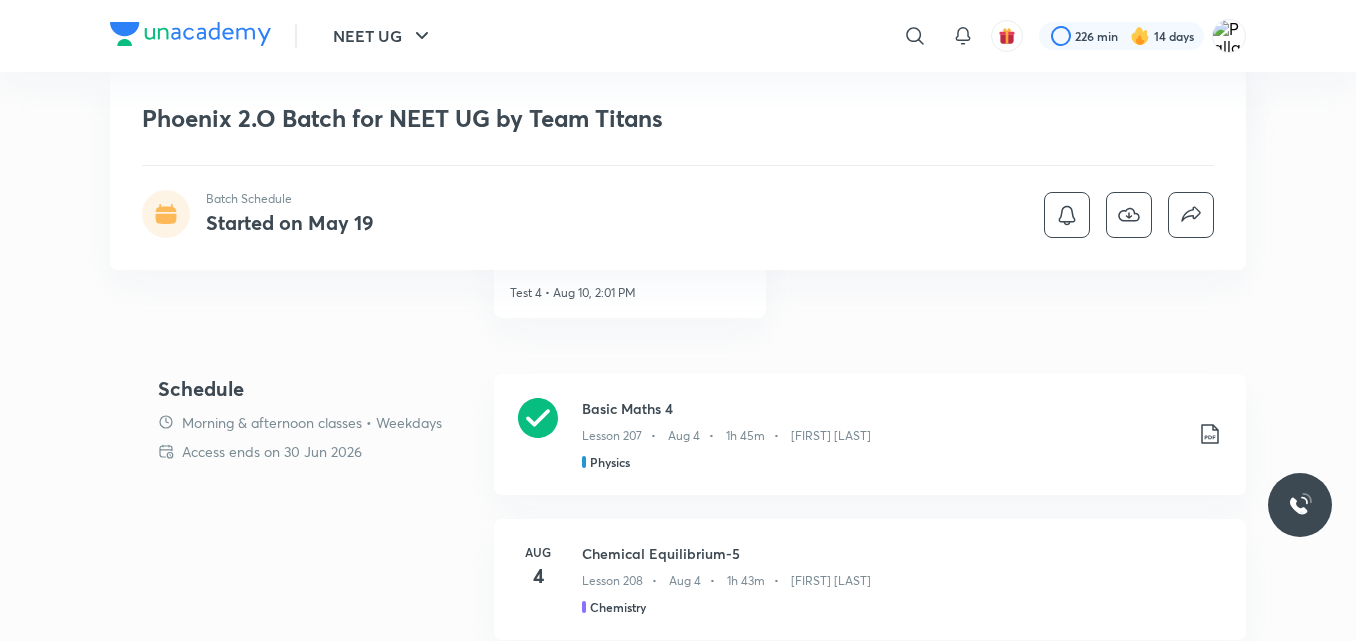 scroll, scrollTop: 760, scrollLeft: 0, axis: vertical 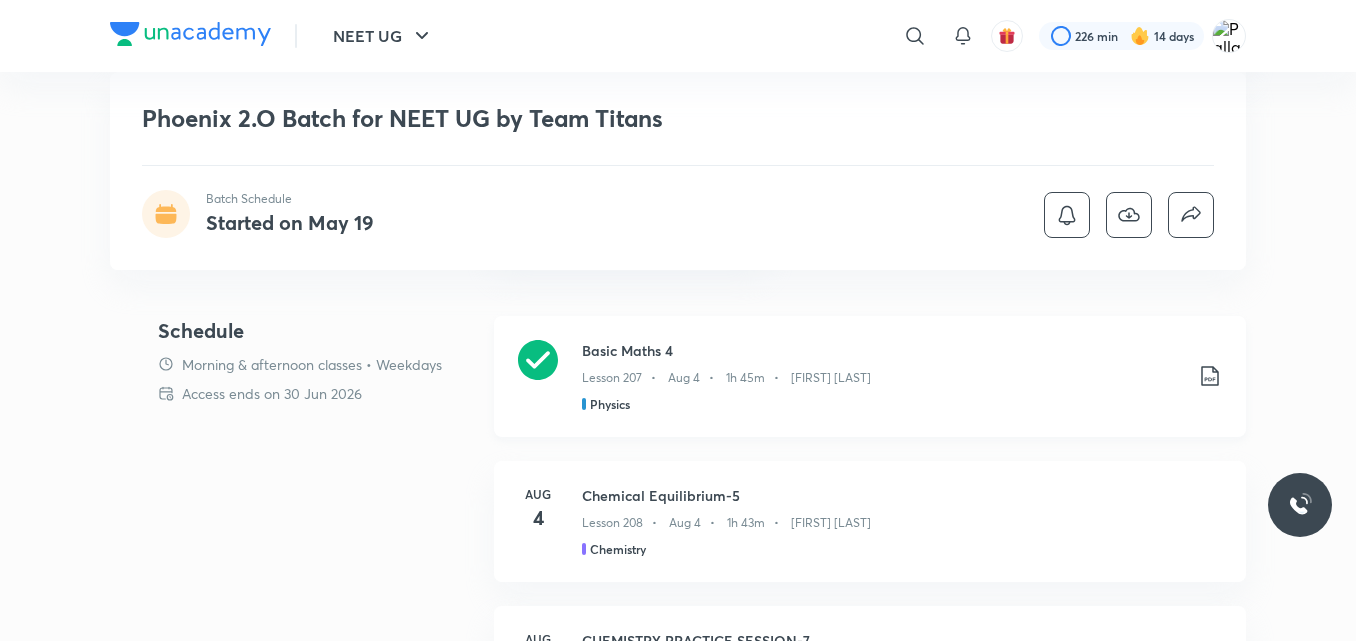 click 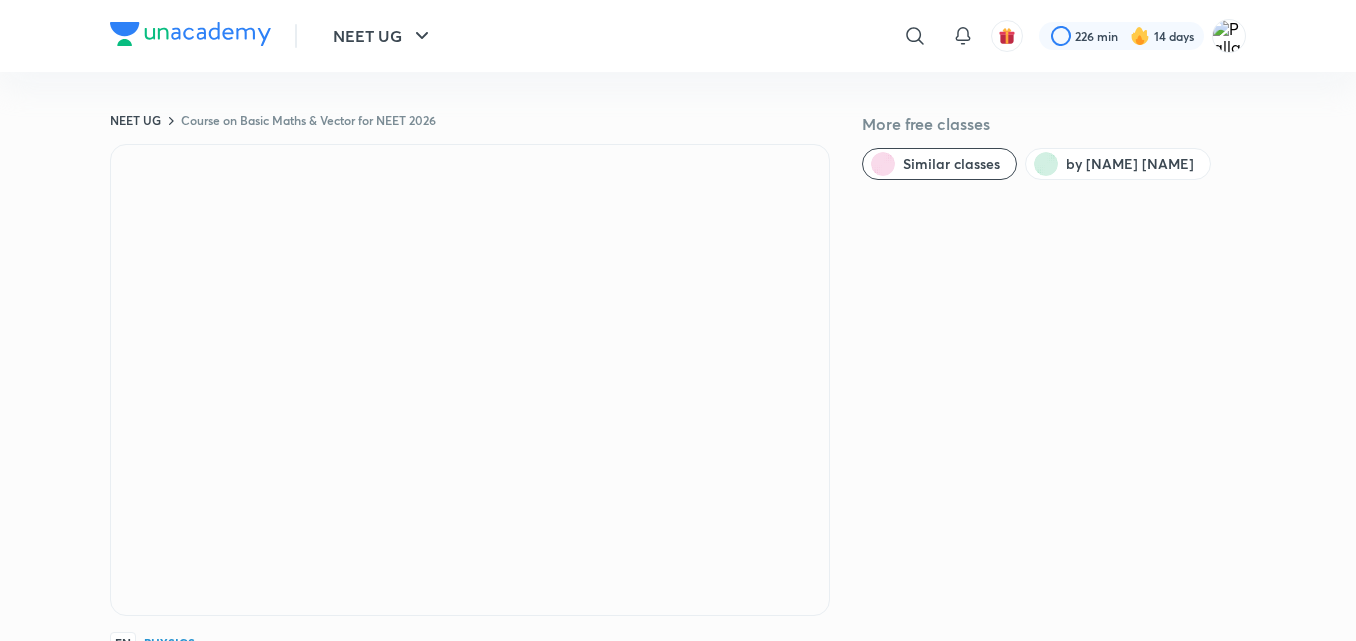 scroll, scrollTop: 0, scrollLeft: 0, axis: both 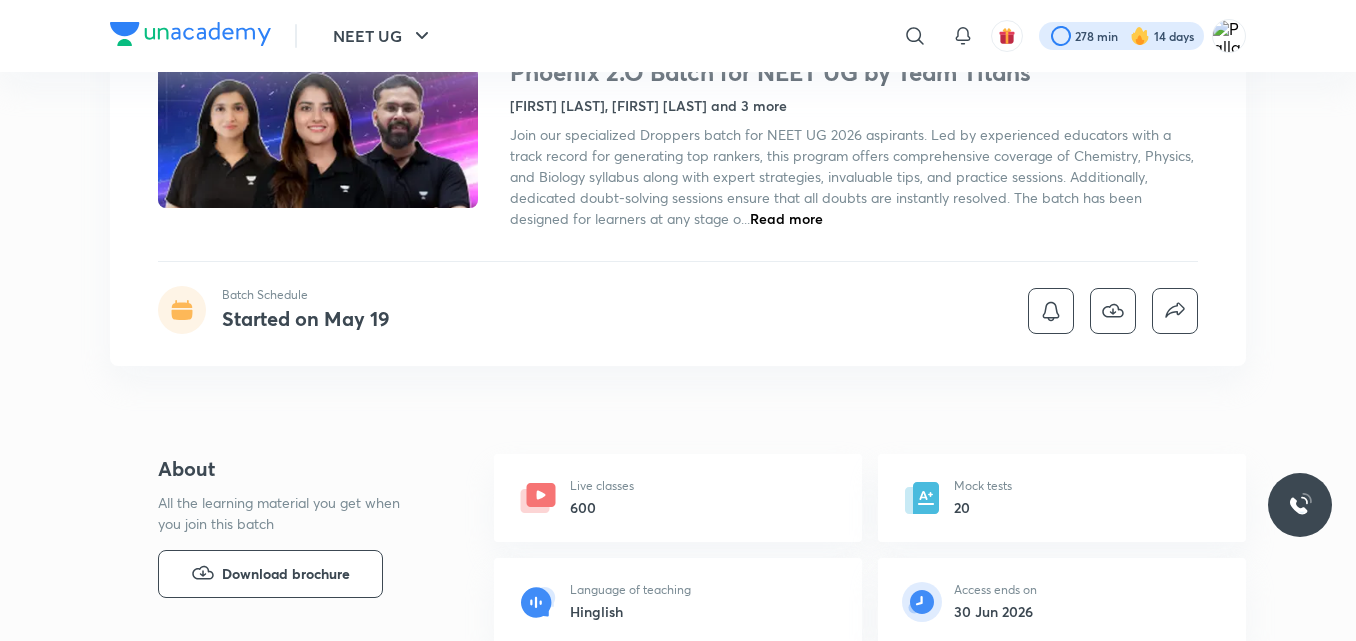 click at bounding box center (1121, 36) 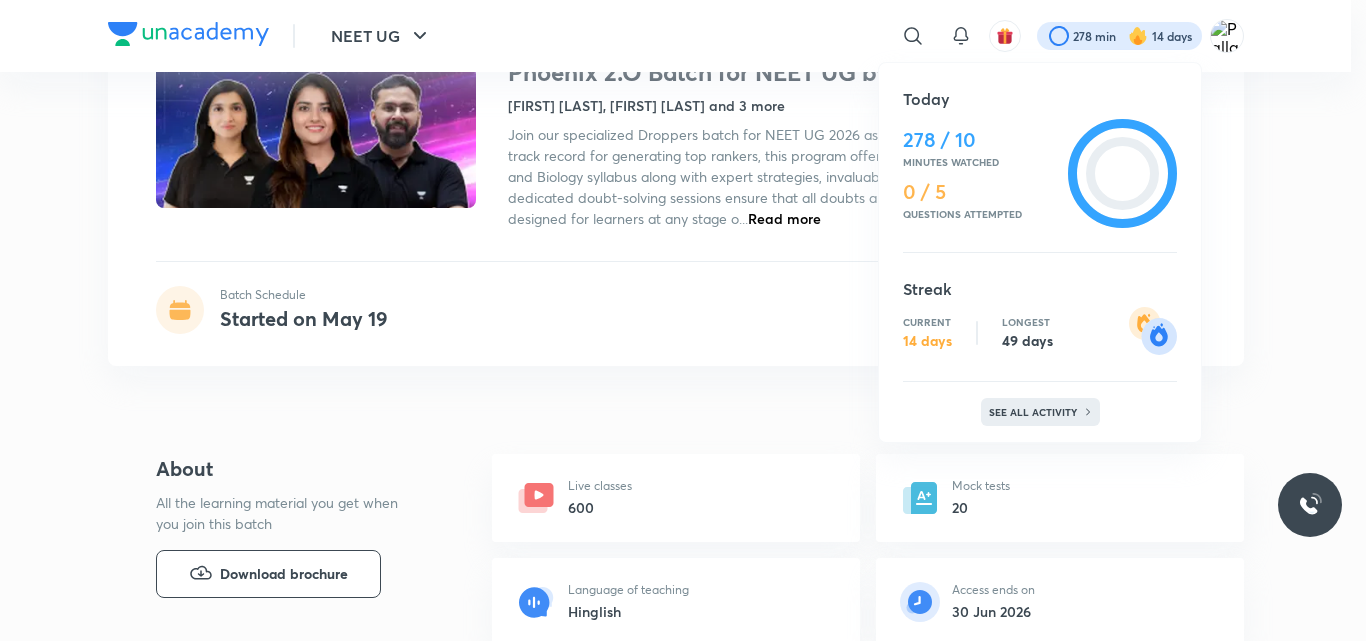 click on "See all activity" at bounding box center [1035, 412] 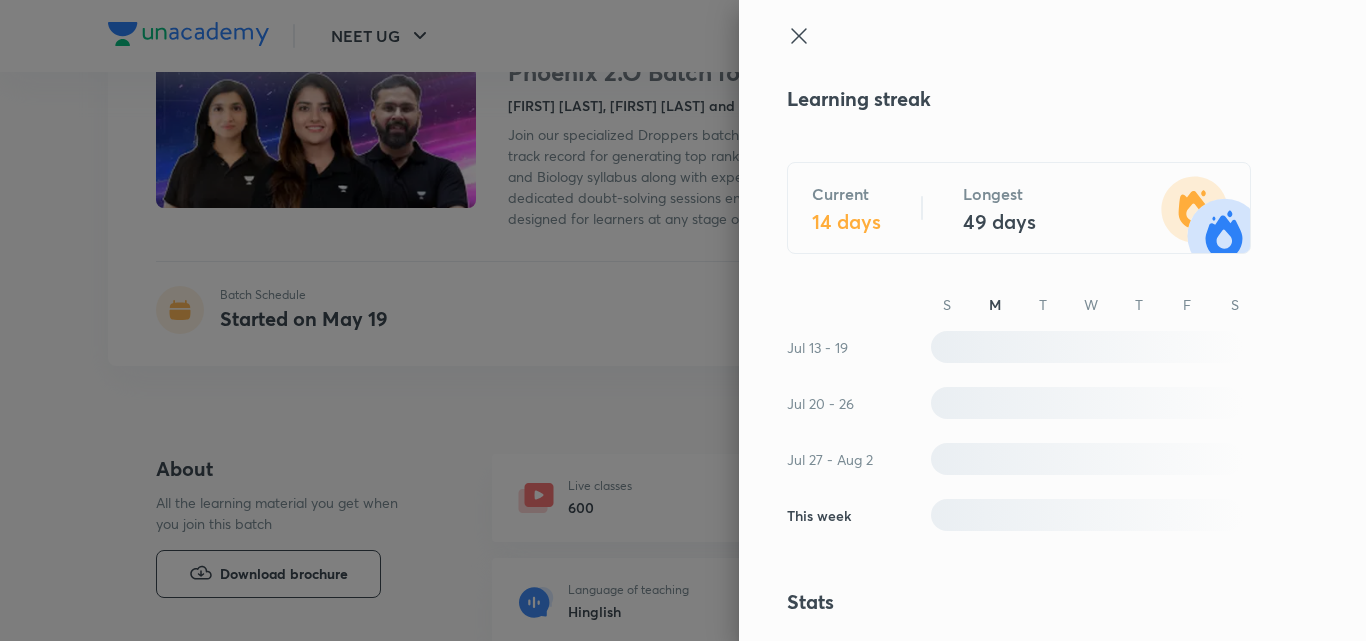 click on "Learning streak Current 14 days Longest 49 days S M T W T F S Jul 13 - 19 Jul 20 - 26 Jul 27 - Aug 2 This week Stats Total watch minutes 12,762 mins Lessons completed 133 Tests completed 12 Polls answered Questions attempted 262 Leaderboard NEET UG Today [LAST] [LAST] 909 mins  •  5 days streak [LAST] [LAST] 870 mins  •  15 days streak [LAST] [LAST] 700 mins  •  10 days streak #761 You Knowledge hats Teachers' Day hat Unlocked on Sep 1, 2023 Dedicate Brown Hat Unlocked on Jul 6, 2025 Dedicate Purple Hat Unlocked on Jun 6, 2025 DEDICATED TO [FIRST] [LAST] Thank you sir 🤘💖😎 Dedicated on Jun 6, 2025 Blue Hat Unlocked on May 23, 2025 DEDICATED TO [FIRST] [LAST] Aap bahout accha padha rahe ho or mai bhi aapke sath sath hard work kar rahi hu  Dedicated on Jun 3, 2025 Green Hat Unlocked on May 22, 2025 DEDICATED TO [FIRST] [LAST] Thx cheeku bhaiya 😆 Dedicated on Jun 3, 2025 Orange Hat Unlocked on May 22, 2025 Yellow Hat Dedicate" at bounding box center (1052, 320) 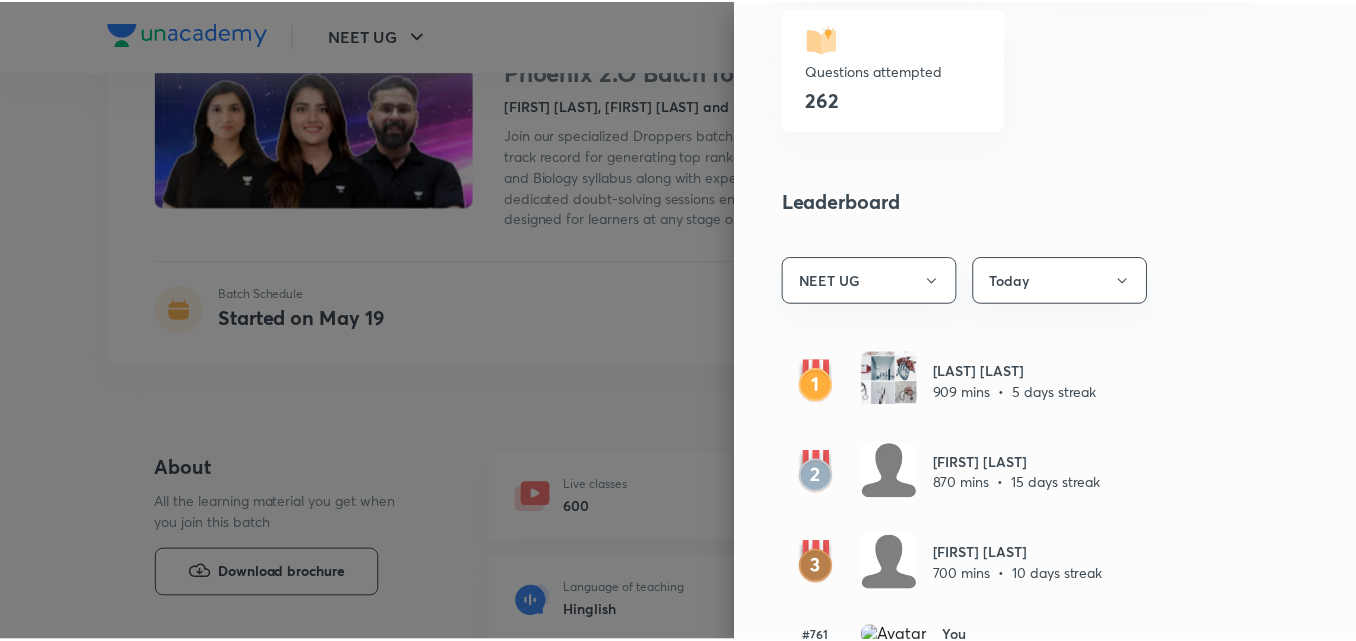 scroll, scrollTop: 1000, scrollLeft: 0, axis: vertical 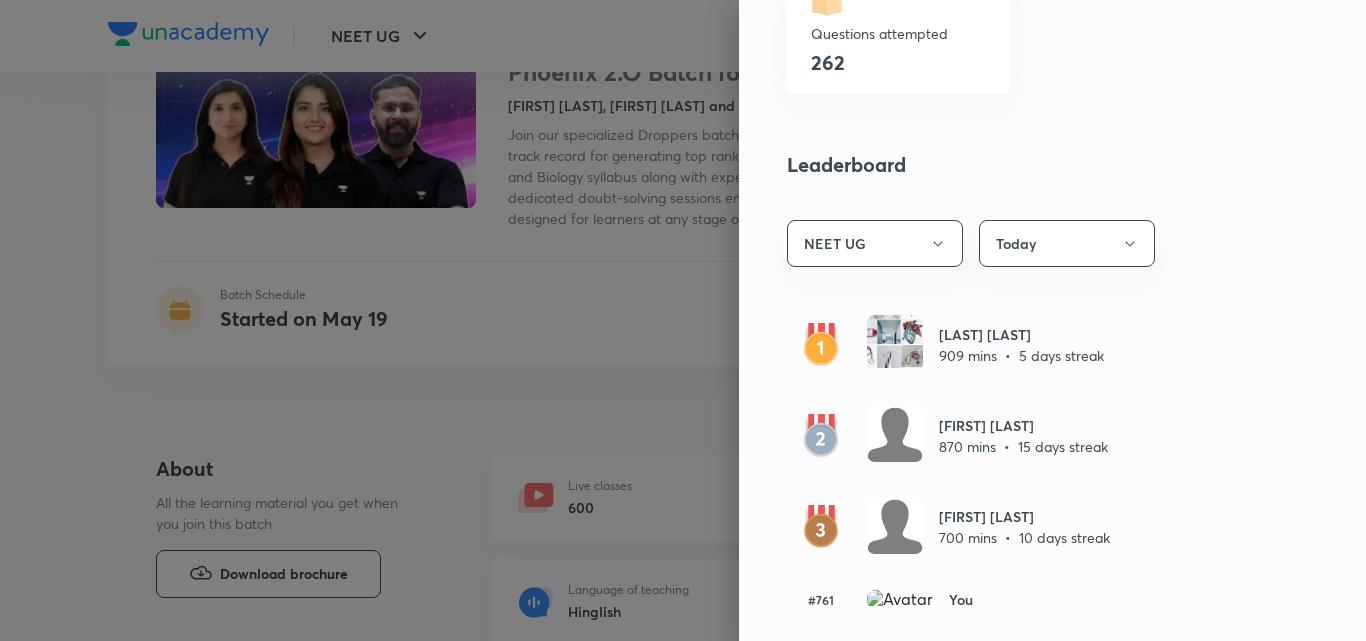 click at bounding box center (683, 320) 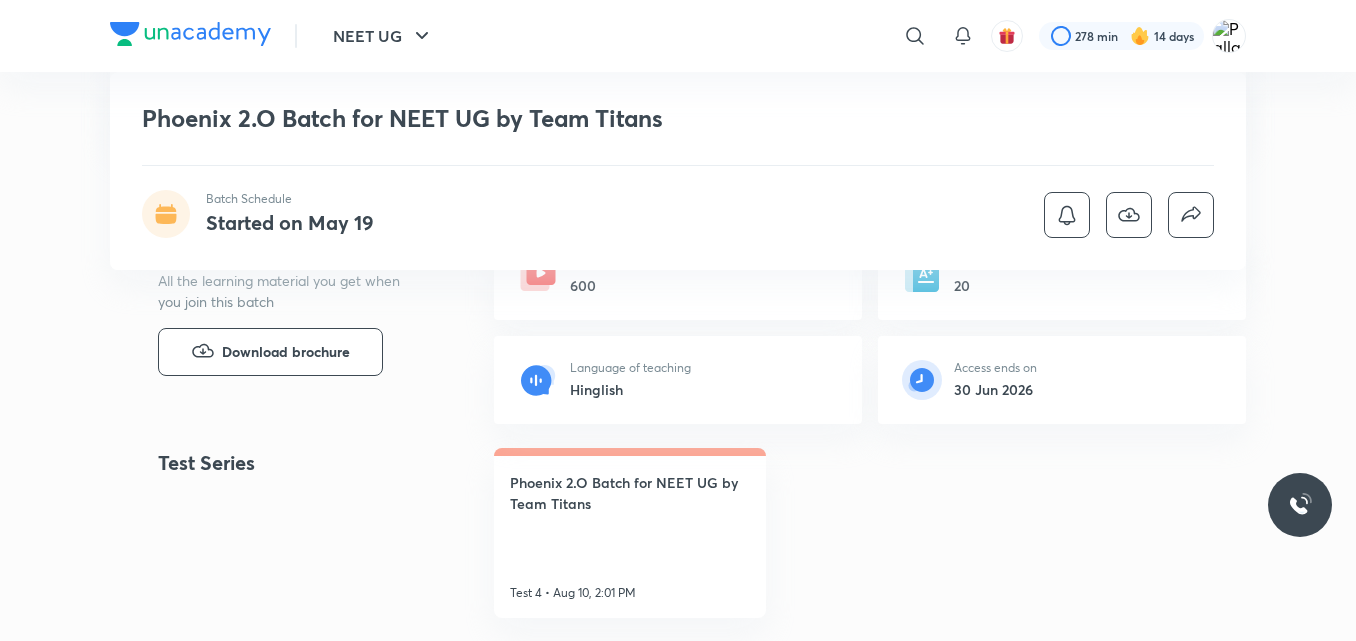scroll, scrollTop: 257, scrollLeft: 0, axis: vertical 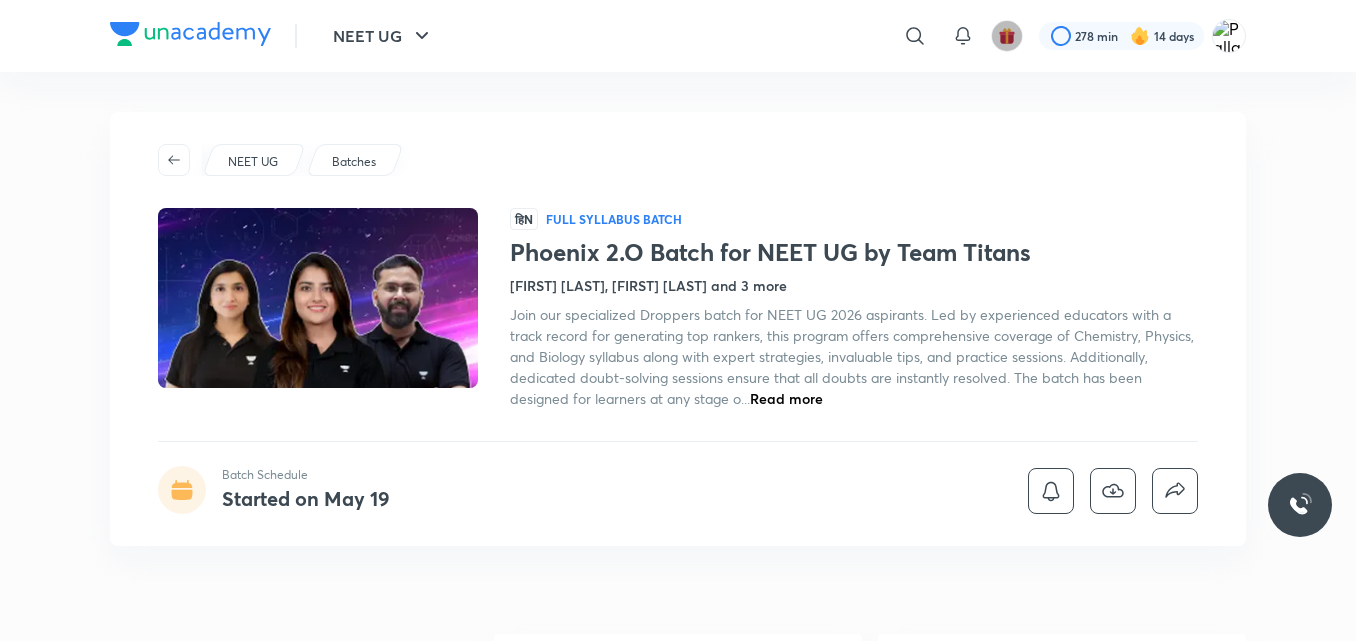 click at bounding box center (1007, 36) 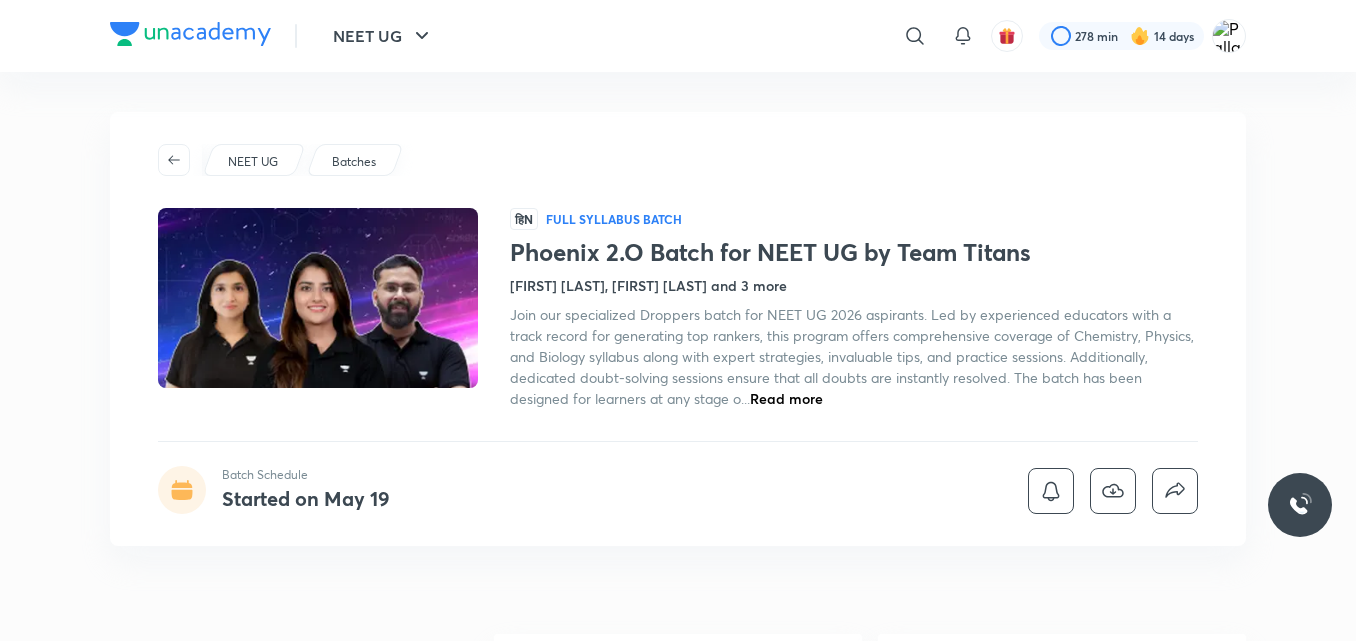 click on "NEET UG ​ 278 min 14 days Phoenix 2.O Batch for NEET UG by Team Titans Batch Schedule Started on May 19 NEET UG Batches हिN Full Syllabus Batch Phoenix 2.O Batch for NEET UG by Team Titans  [FIRST] [LAST], [FIRST] [LAST] and 3 more Join our specialized Droppers batch for NEET UG 2026 aspirants. Led by experienced educators with a track record for generating top rankers, this program offers comprehensive coverage of Chemistry, Physics, and Biology syllabus along with expert strategies, invaluable tips, and practice sessions. Additionally, dedicated doubt-solving sessions ensure that all doubts are instantly resolved. The batch has been designed for learners at any stage o...  Read more Batch Schedule Started on May 19 About All the learning material you get when you join this batch Download brochure Live classes 600 Mock tests 20 Language of teaching Hinglish Access ends on 30 Jun 2026 Test Series Phoenix 2.O Batch for NEET UG by Team Titans Test 4 • Aug 10, 2:01 PM Schedule Access ends on 30 Jun 2026 4" at bounding box center (678, 2224) 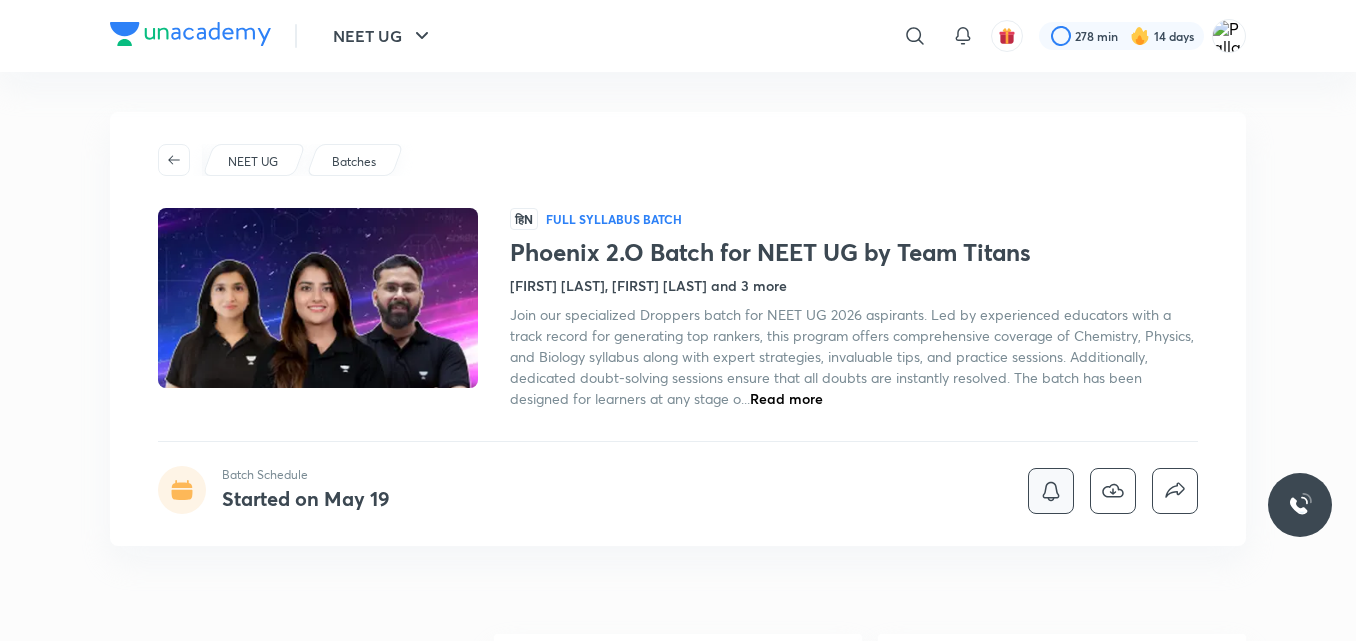 click 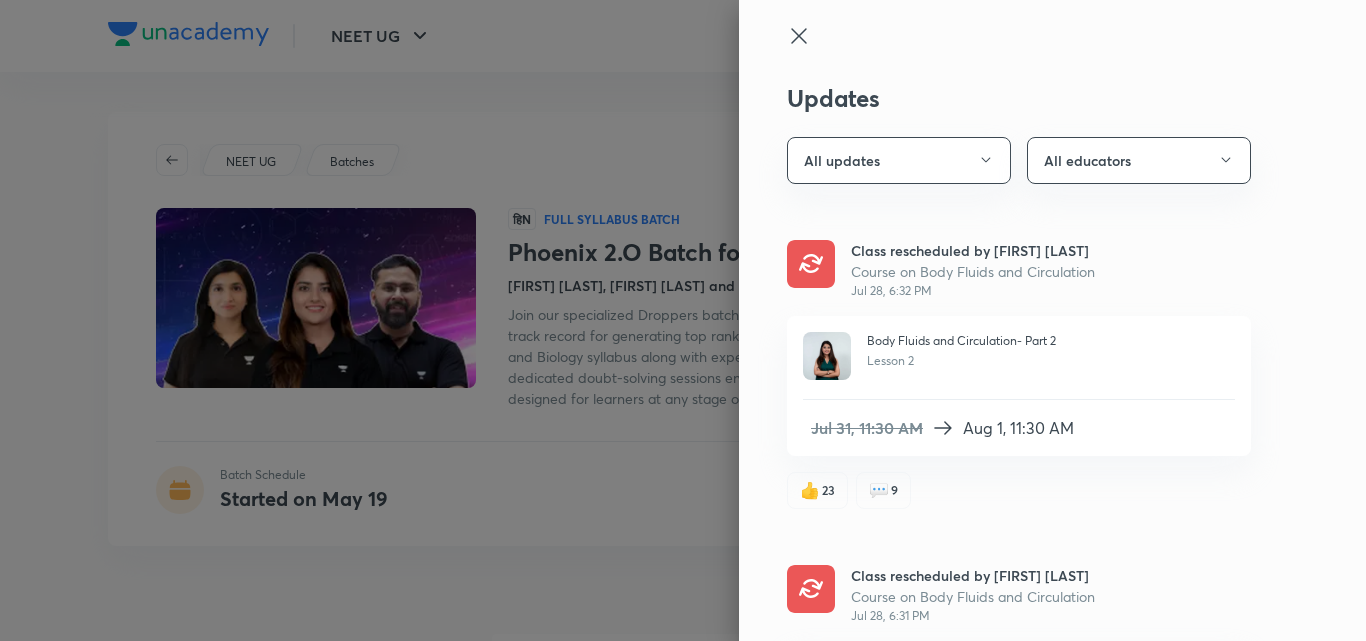 click at bounding box center [683, 320] 